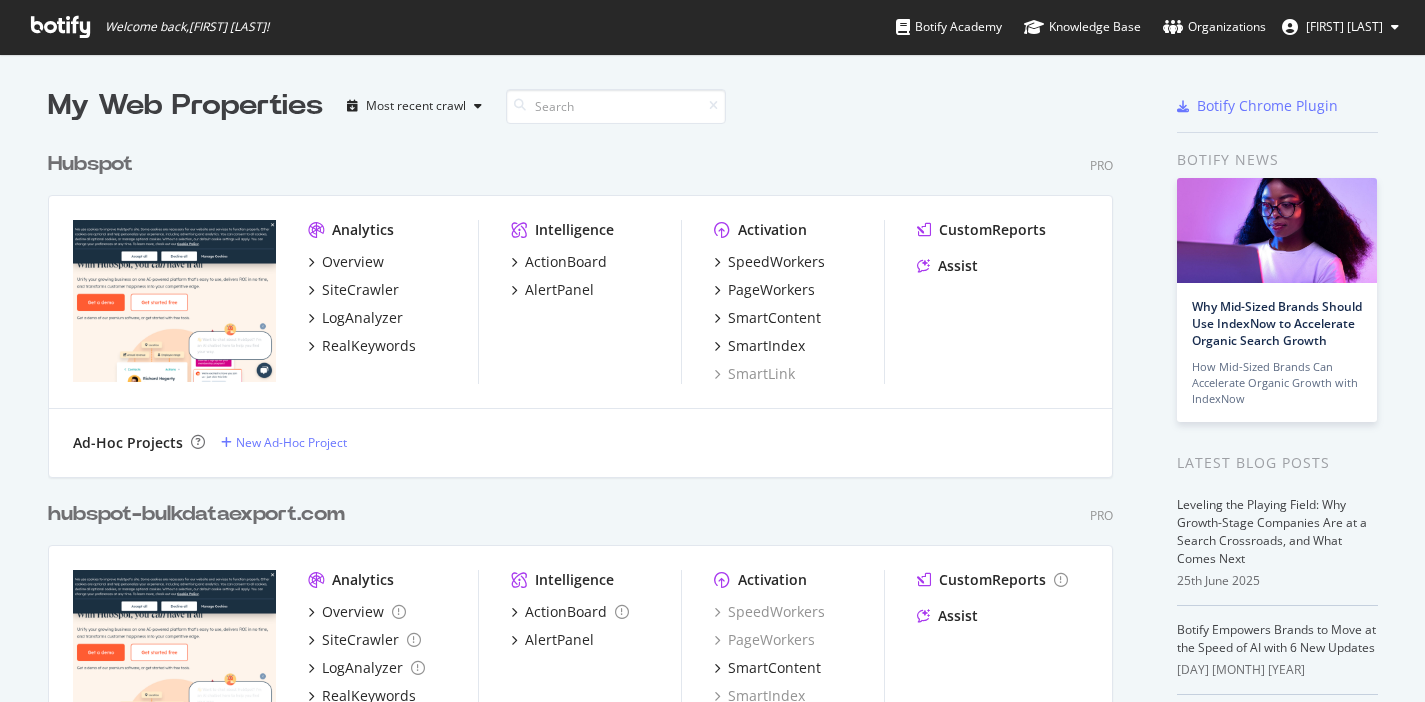 scroll, scrollTop: 0, scrollLeft: 0, axis: both 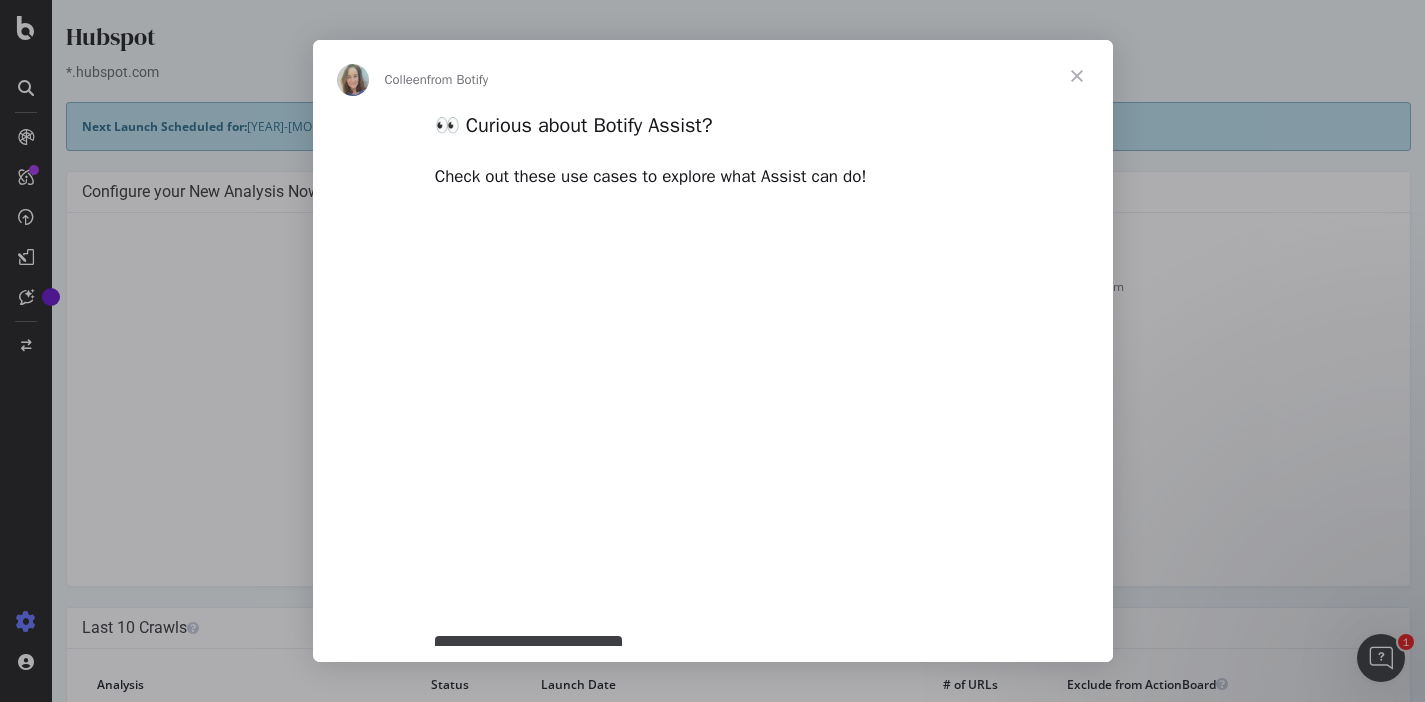 type on "[NUMBER]" 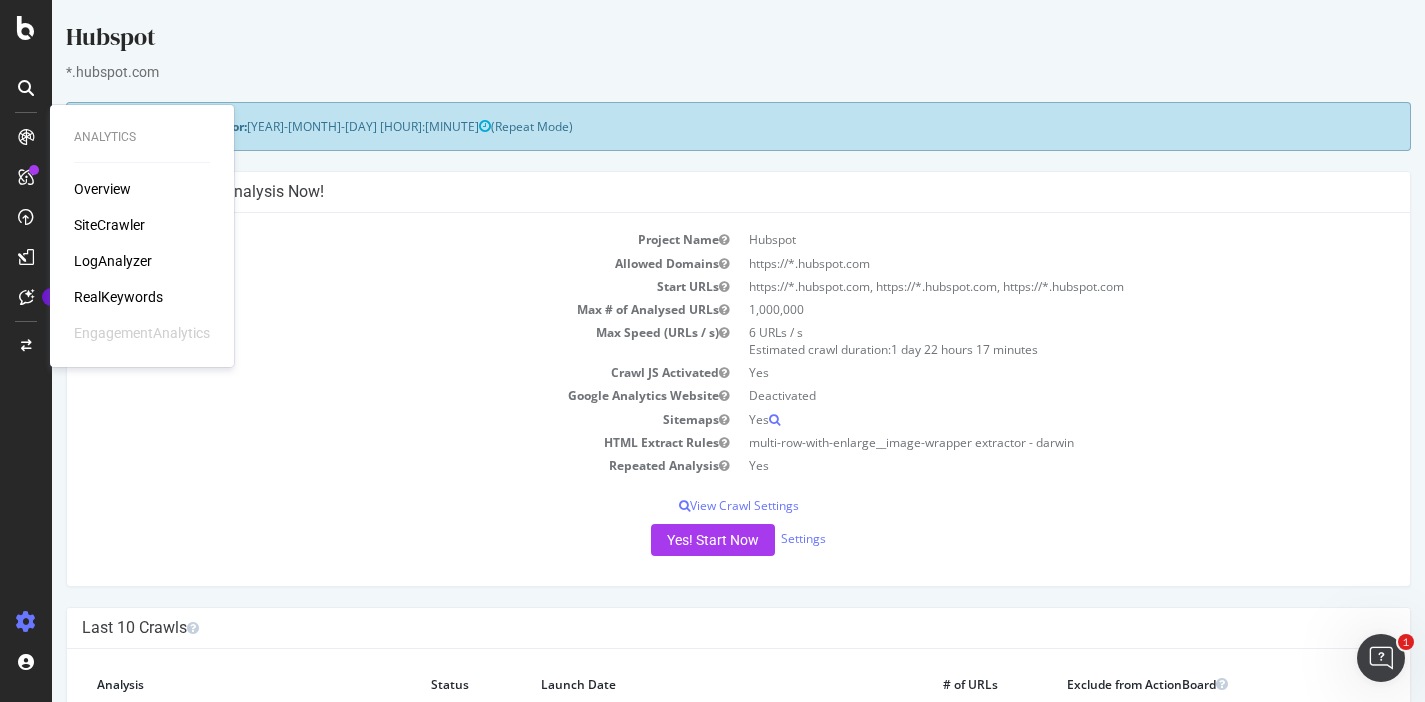 click on "LogAnalyzer" at bounding box center (113, 261) 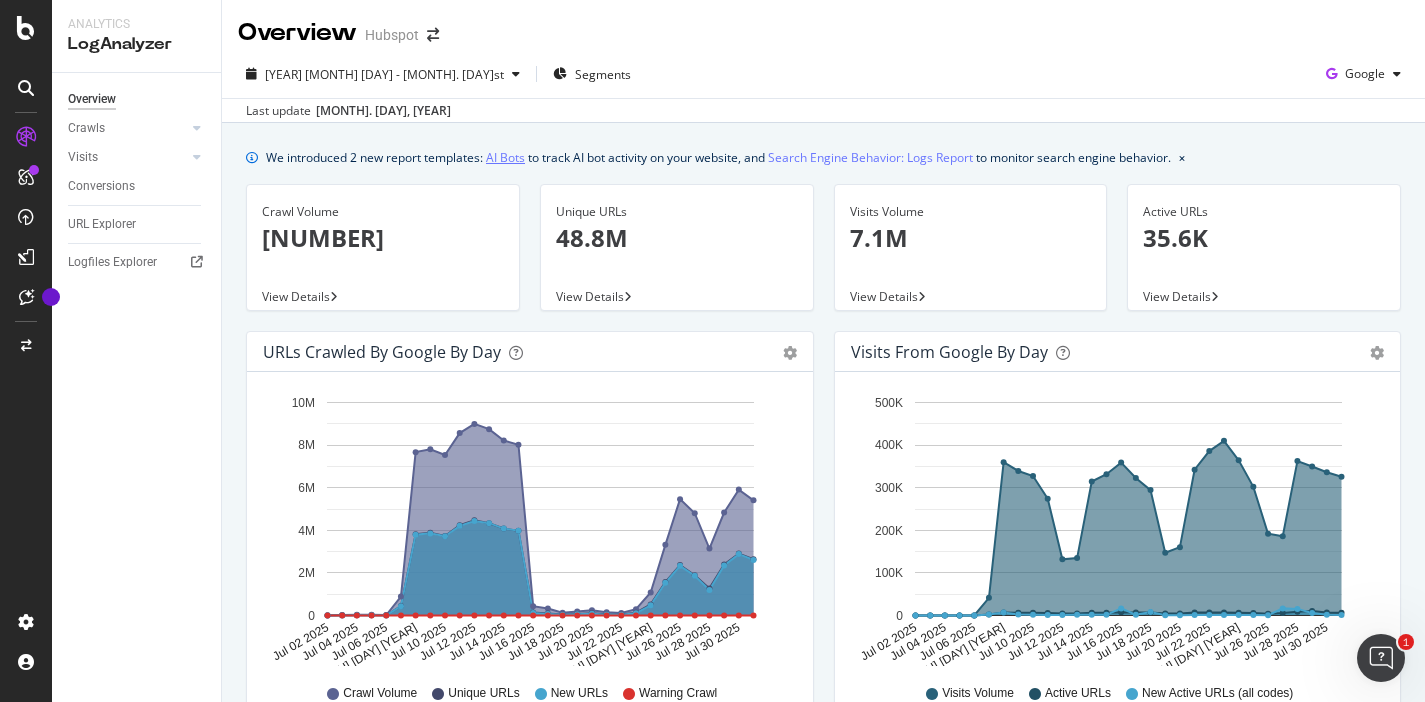 click on "AI Bots" at bounding box center (505, 157) 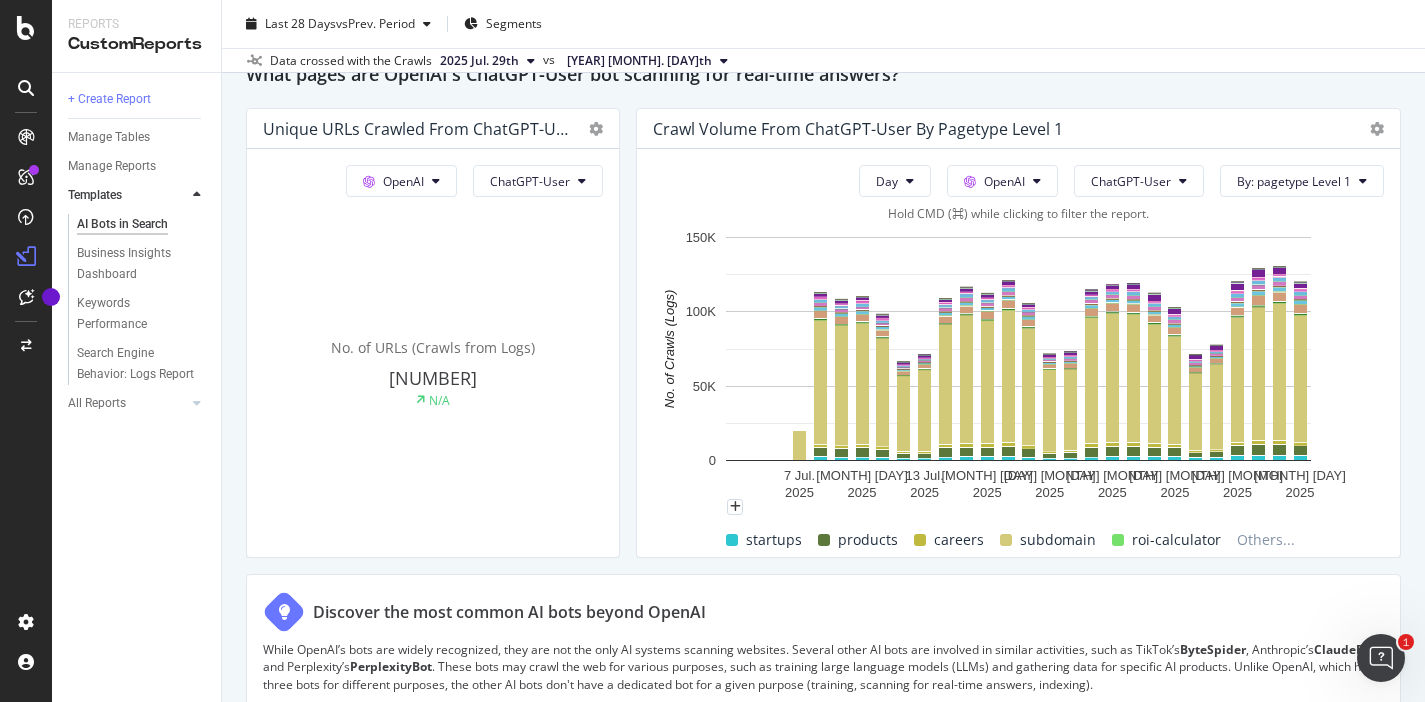 scroll, scrollTop: 2264, scrollLeft: 0, axis: vertical 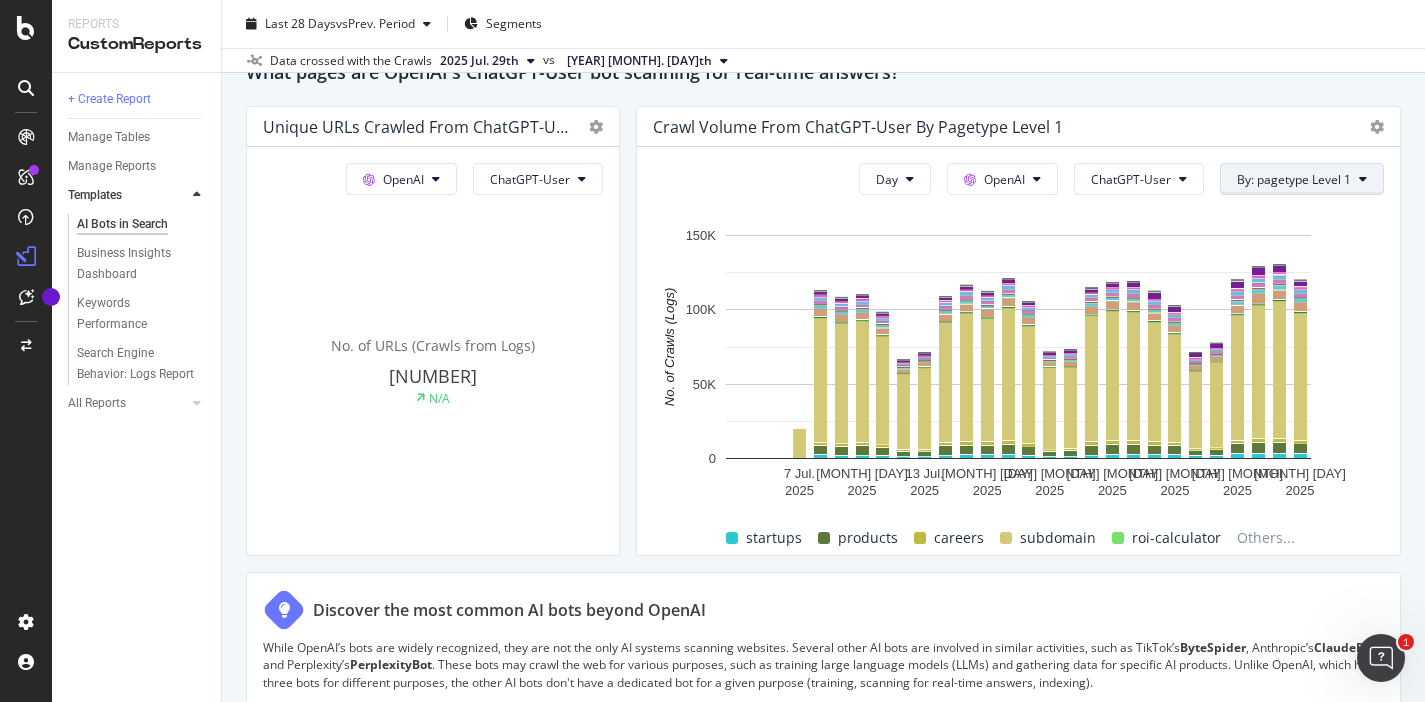 click on "By: pagetype Level 1" at bounding box center [1294, 179] 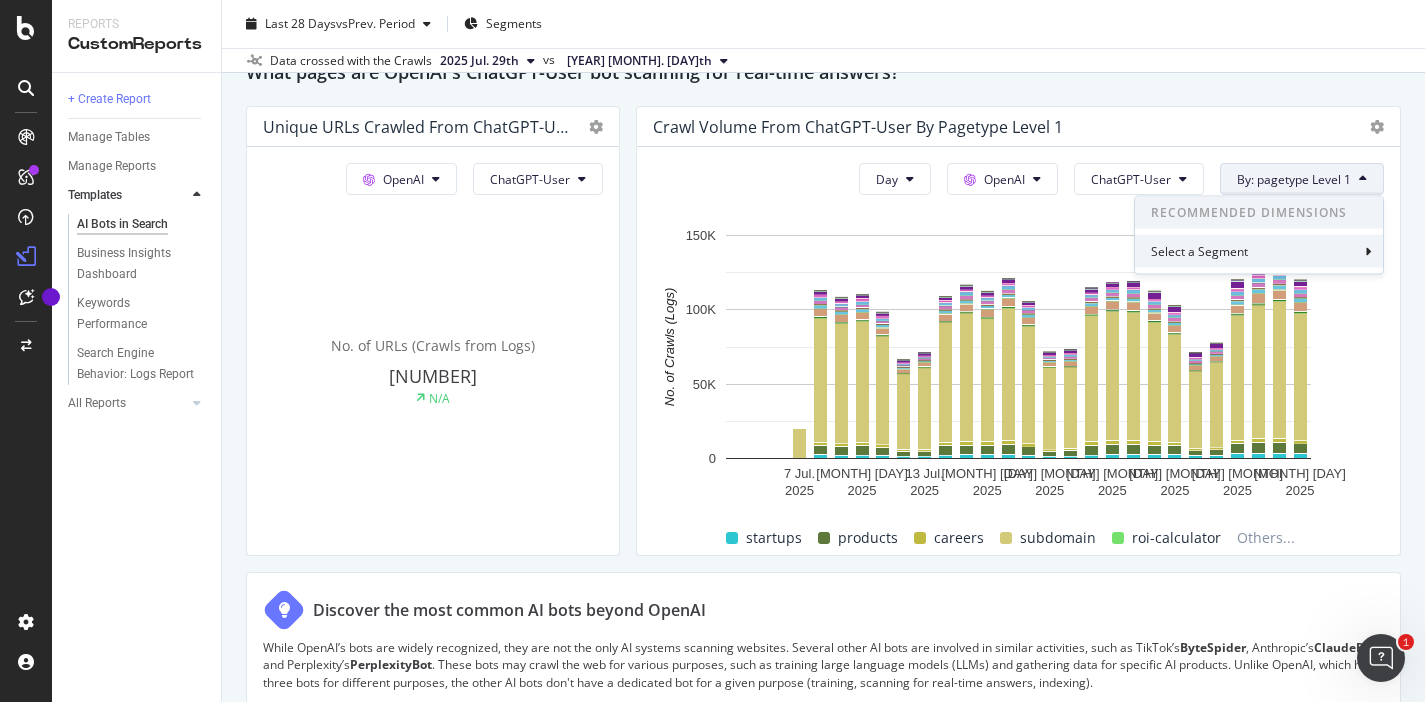 click on "Select a Segment" at bounding box center (1259, 251) 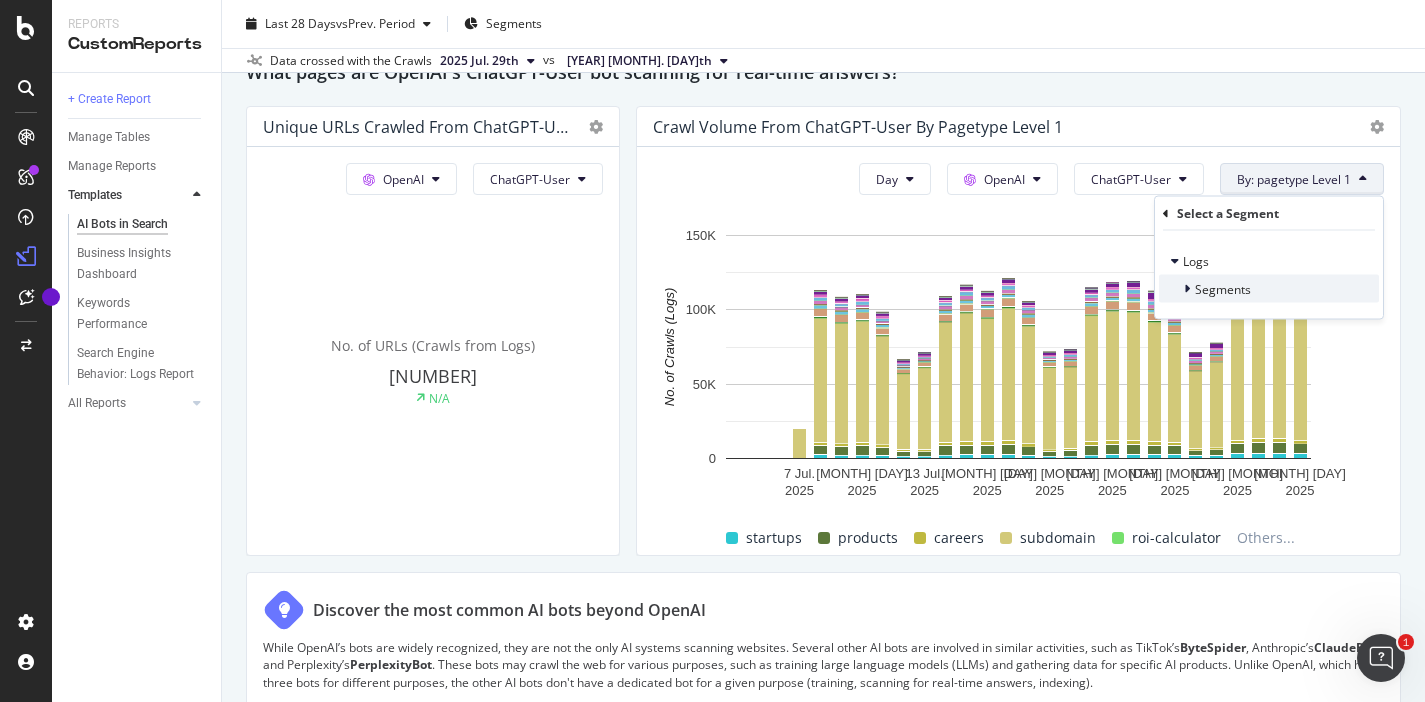 click on "Segments" at bounding box center [1223, 288] 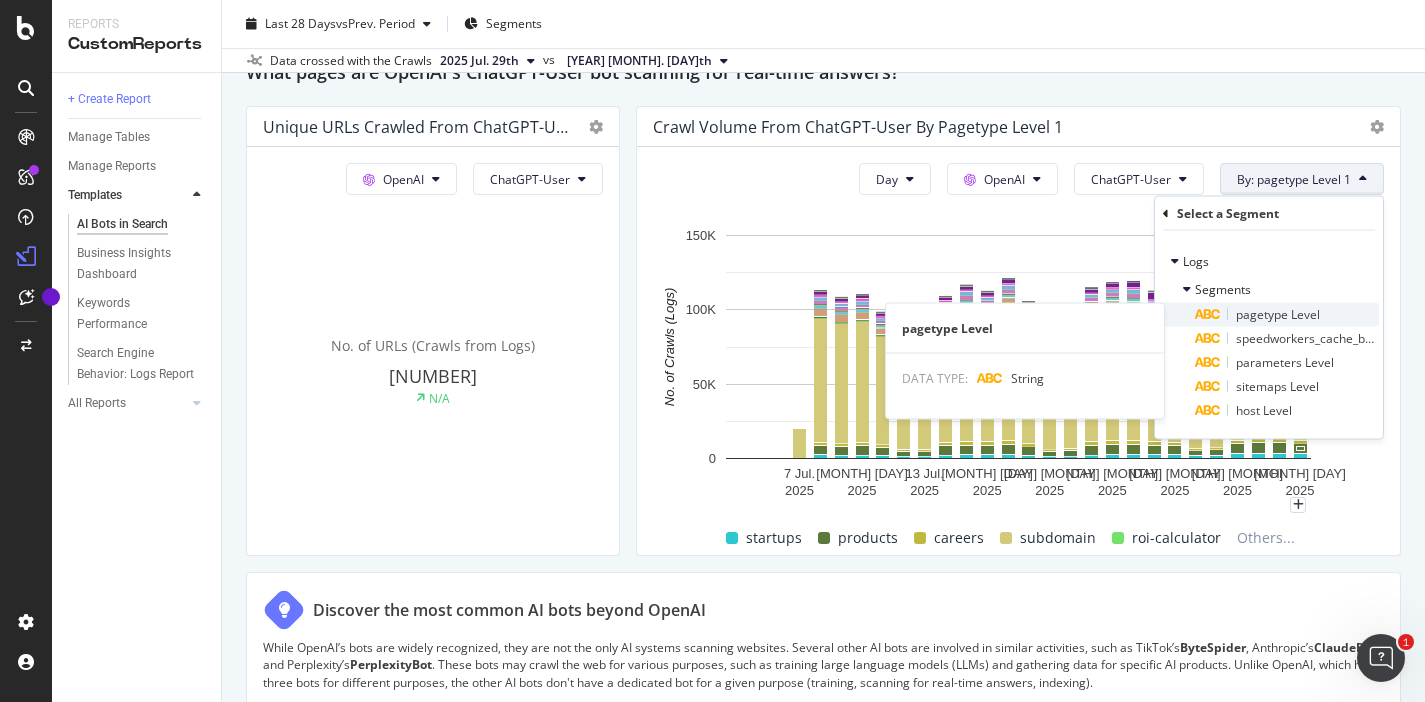 click on "pagetype Level" at bounding box center (1278, 314) 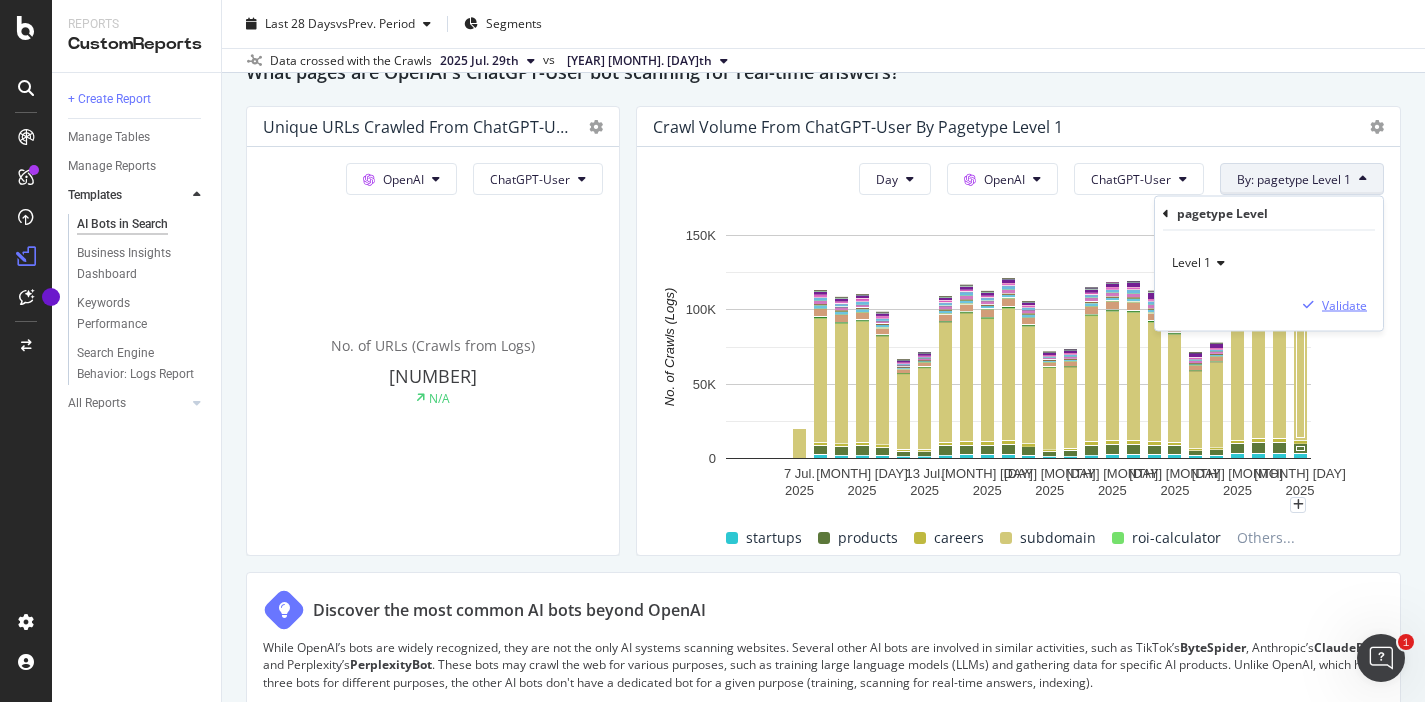 click on "Validate" at bounding box center (1344, 304) 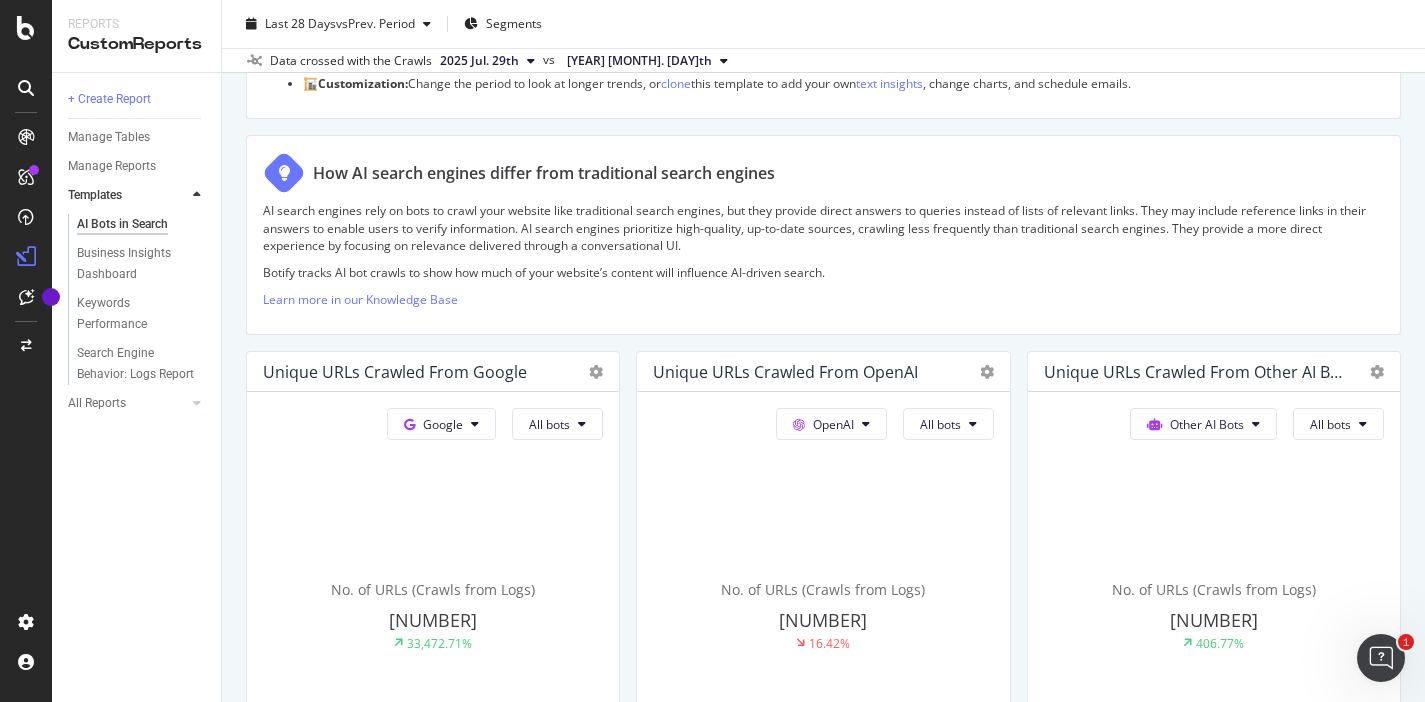 scroll, scrollTop: 0, scrollLeft: 0, axis: both 